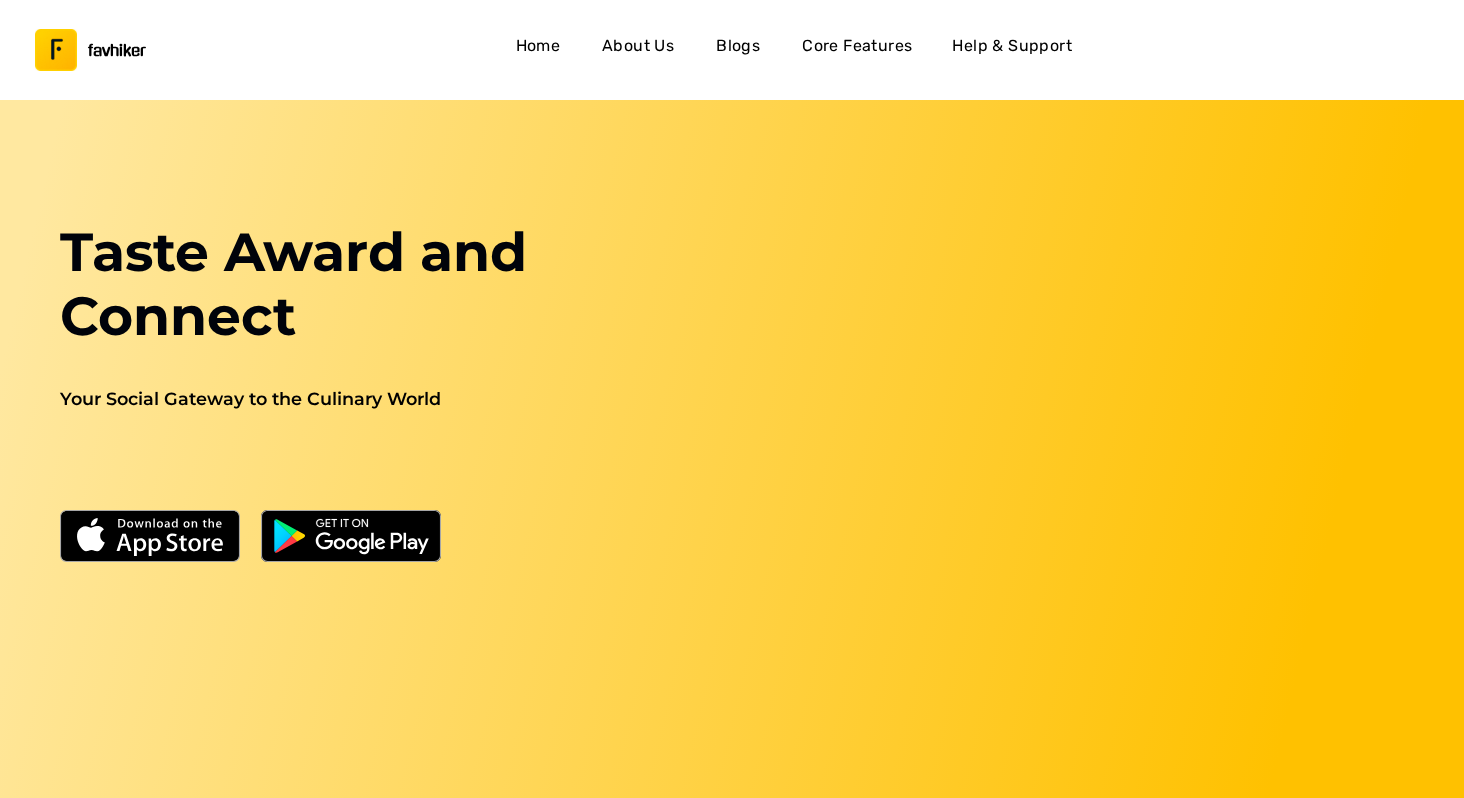 scroll, scrollTop: 0, scrollLeft: 0, axis: both 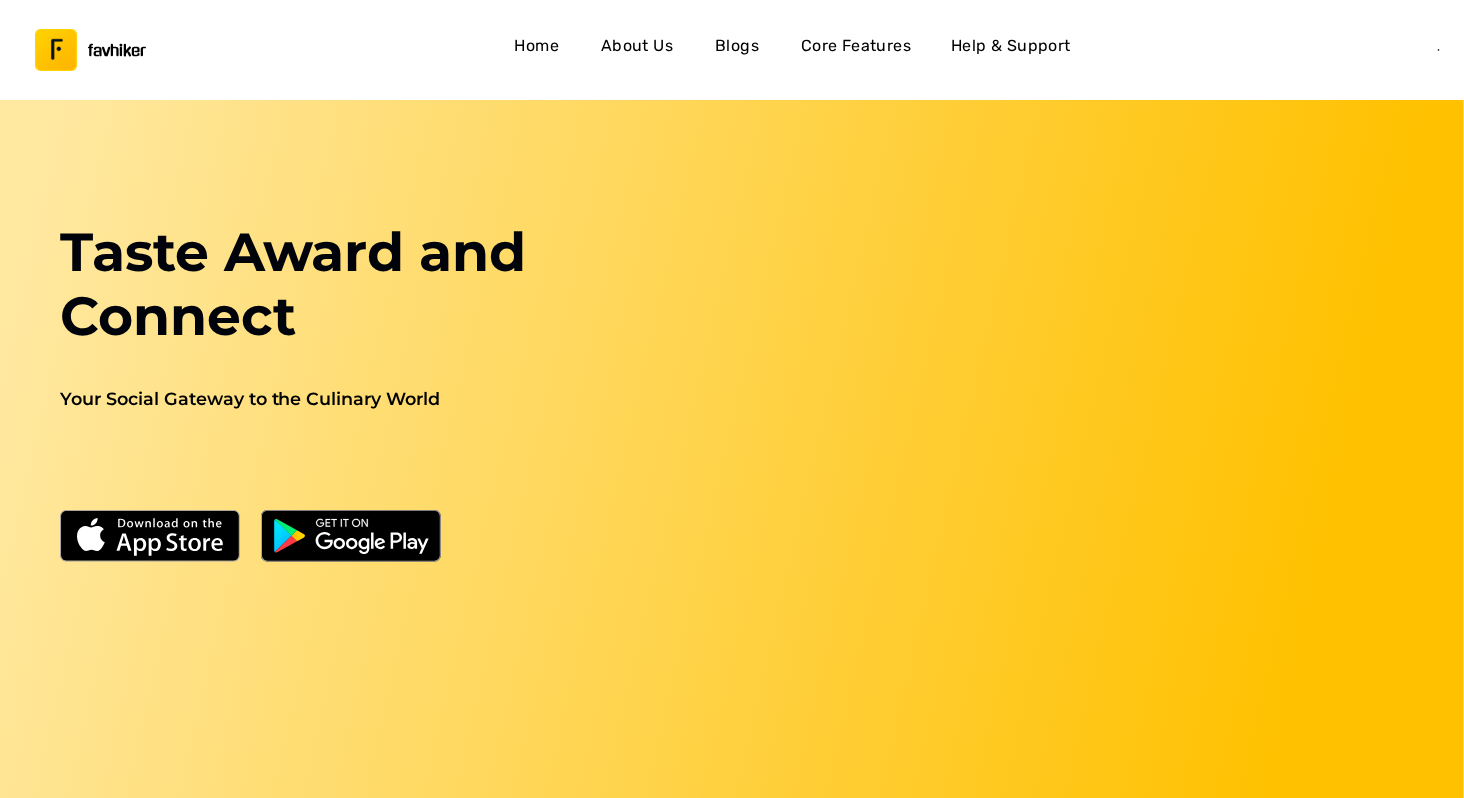 click on "About Us" at bounding box center [637, 46] 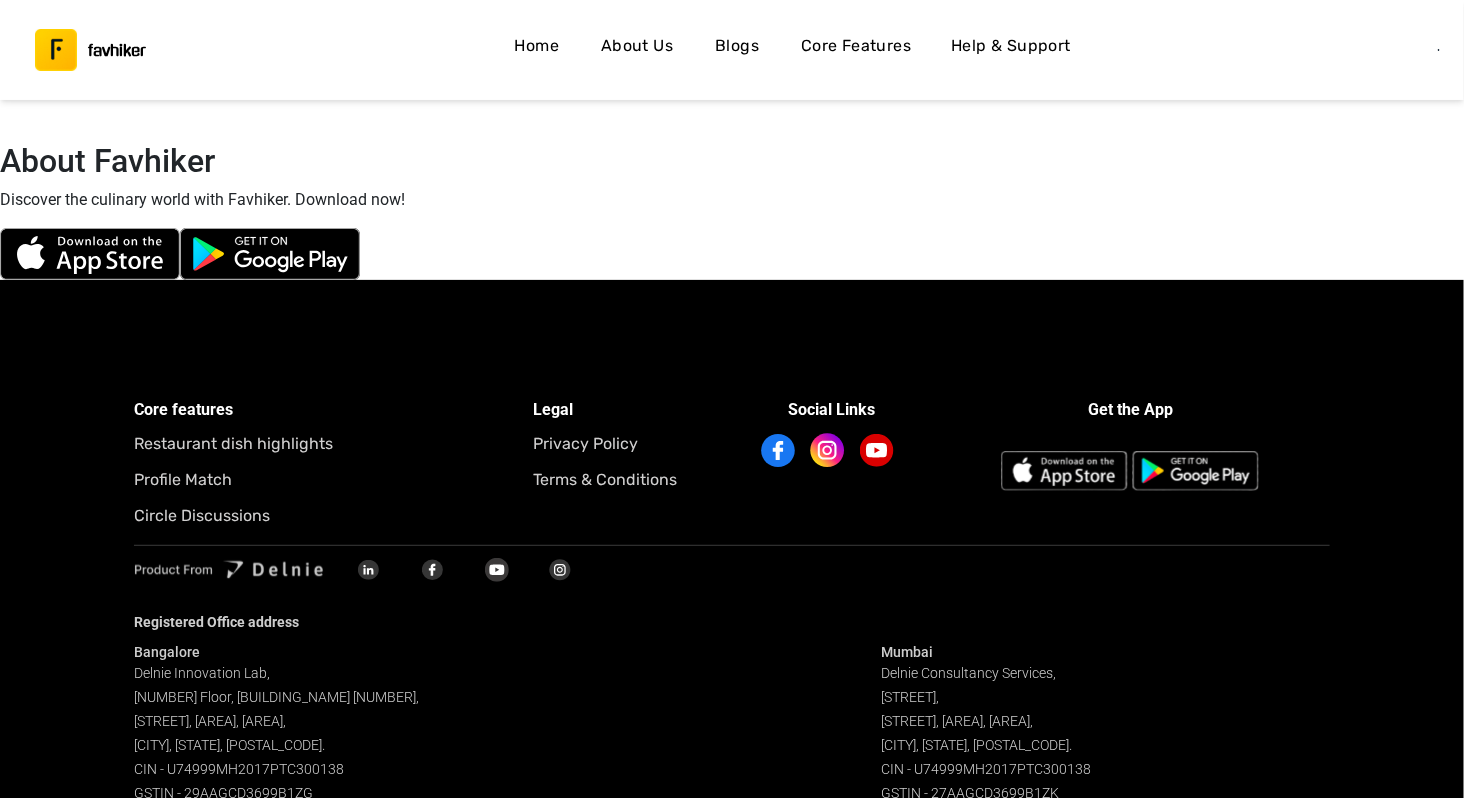 scroll, scrollTop: 6033, scrollLeft: 0, axis: vertical 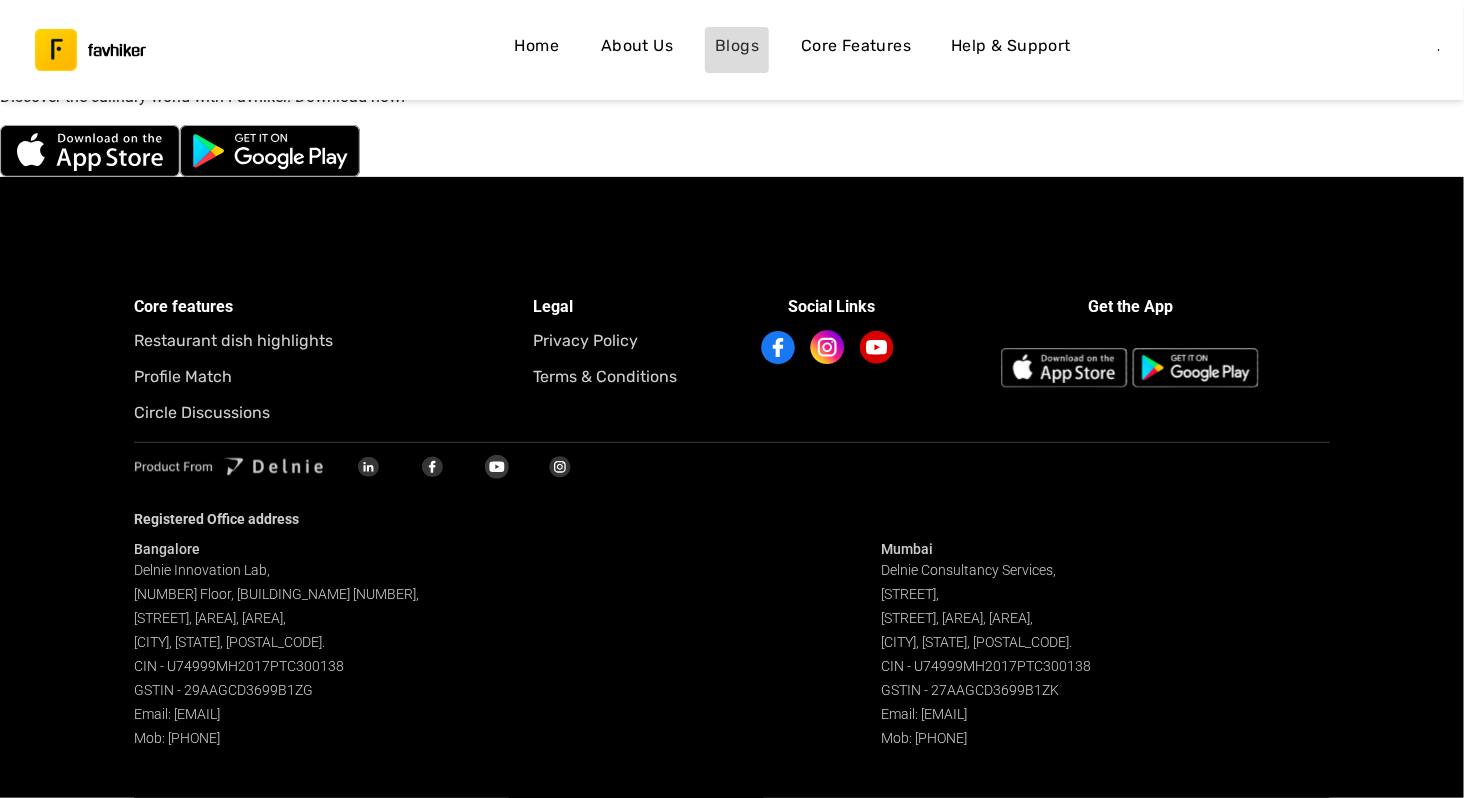click on "Blogs" at bounding box center (737, 46) 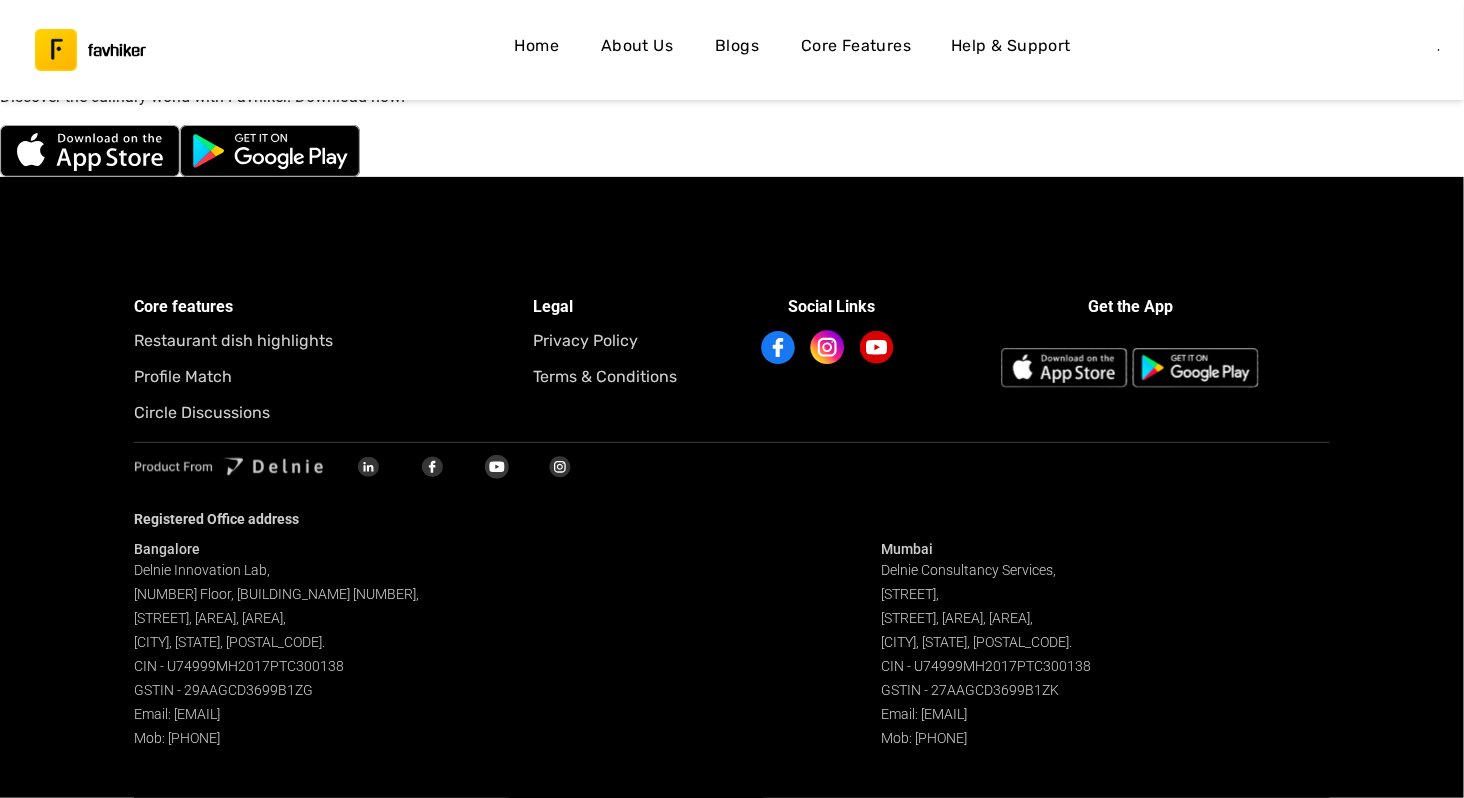 click on "Core Features" at bounding box center [856, 46] 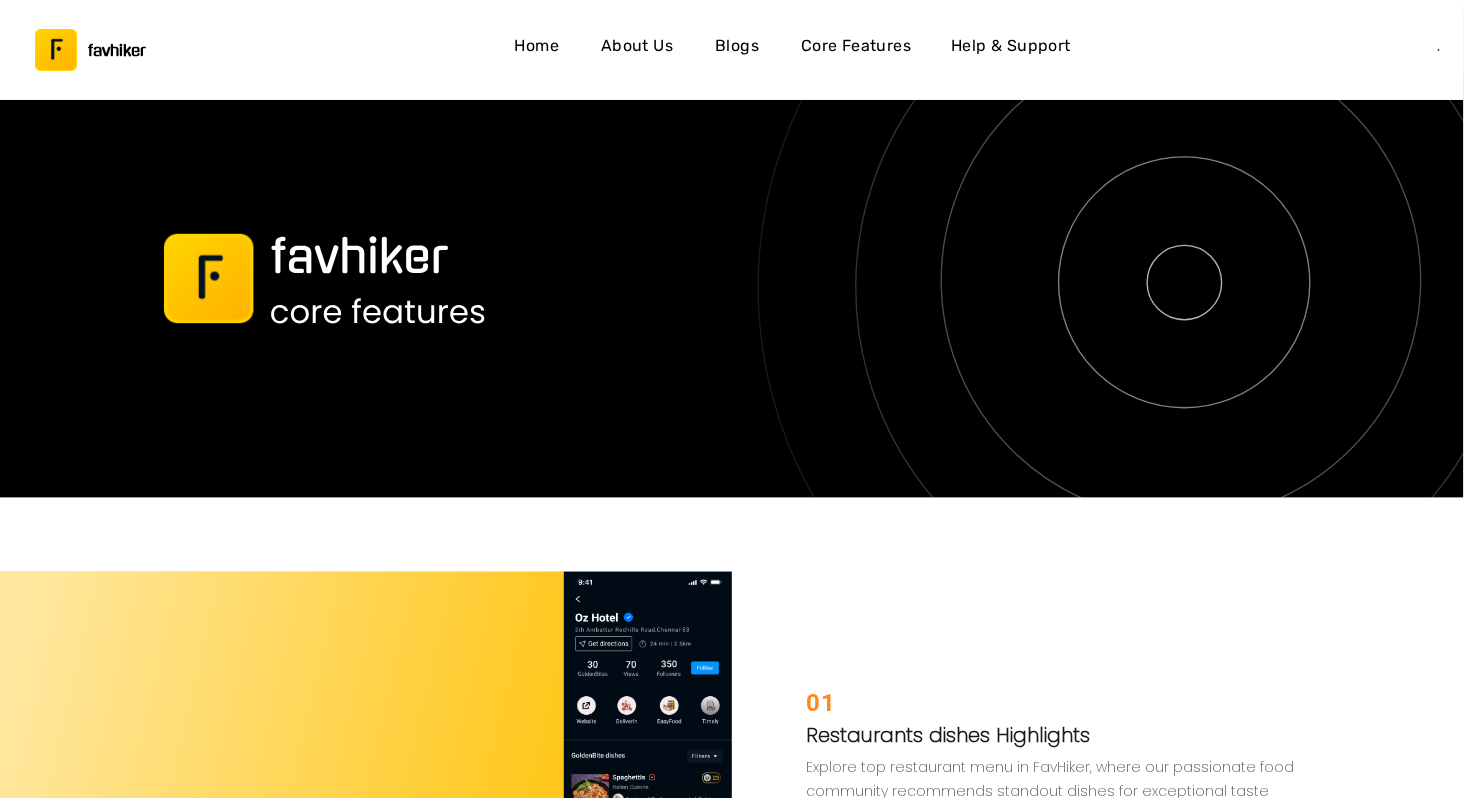 click on "Help & Support" at bounding box center [1011, 50] 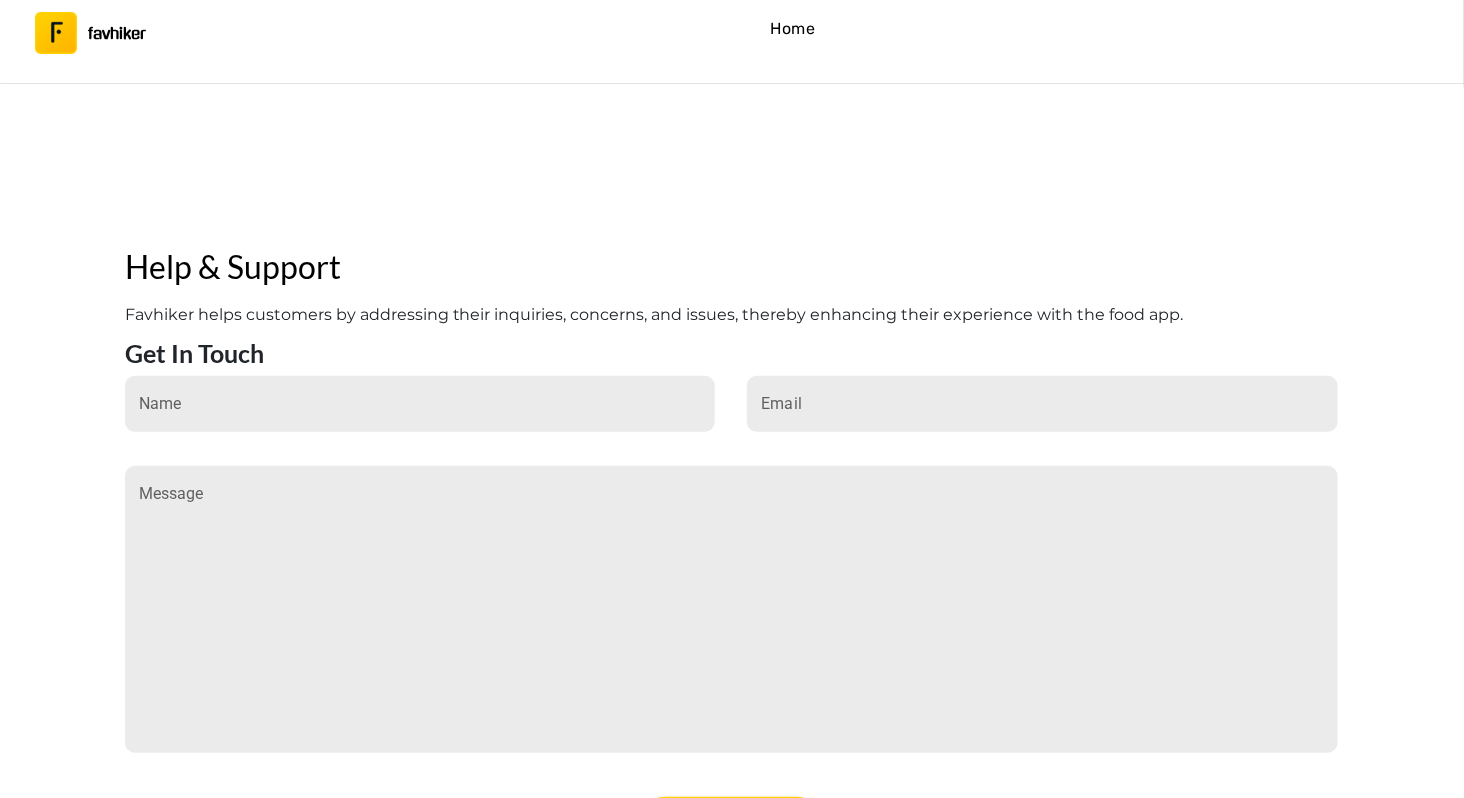 scroll, scrollTop: 0, scrollLeft: 0, axis: both 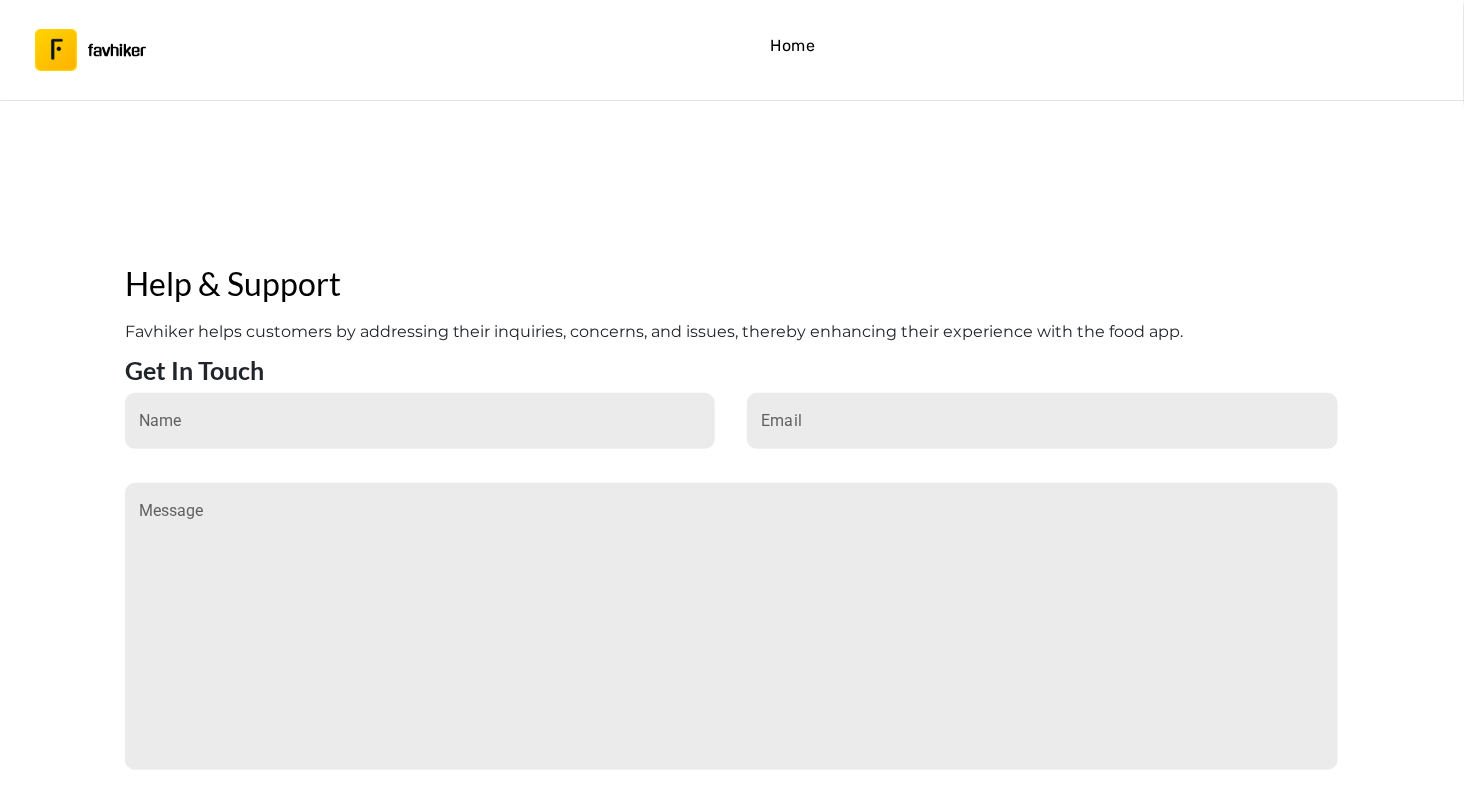 click on "Home" at bounding box center [793, 46] 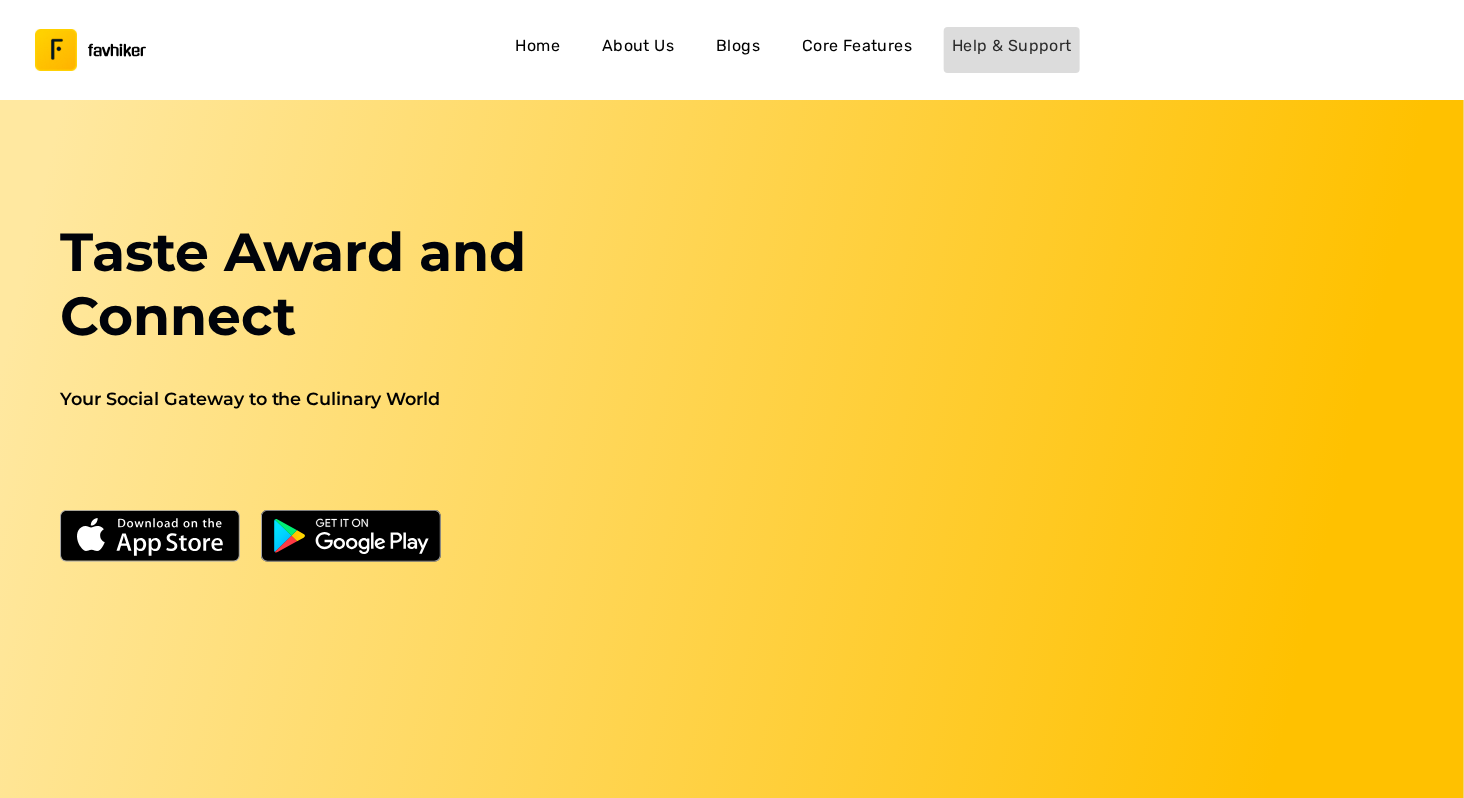click on "Help & Support" at bounding box center (1012, 46) 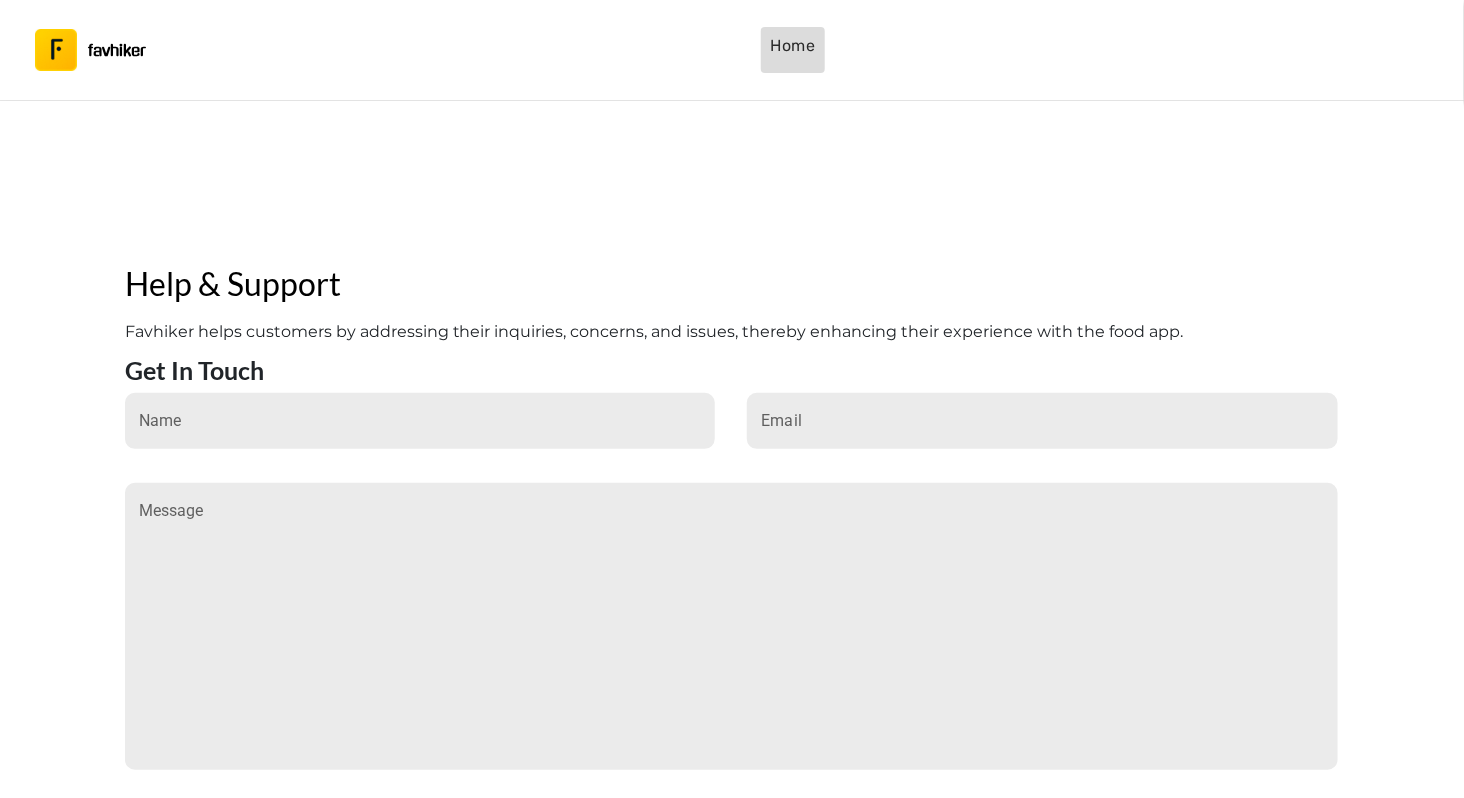 click on "Home" at bounding box center [793, 50] 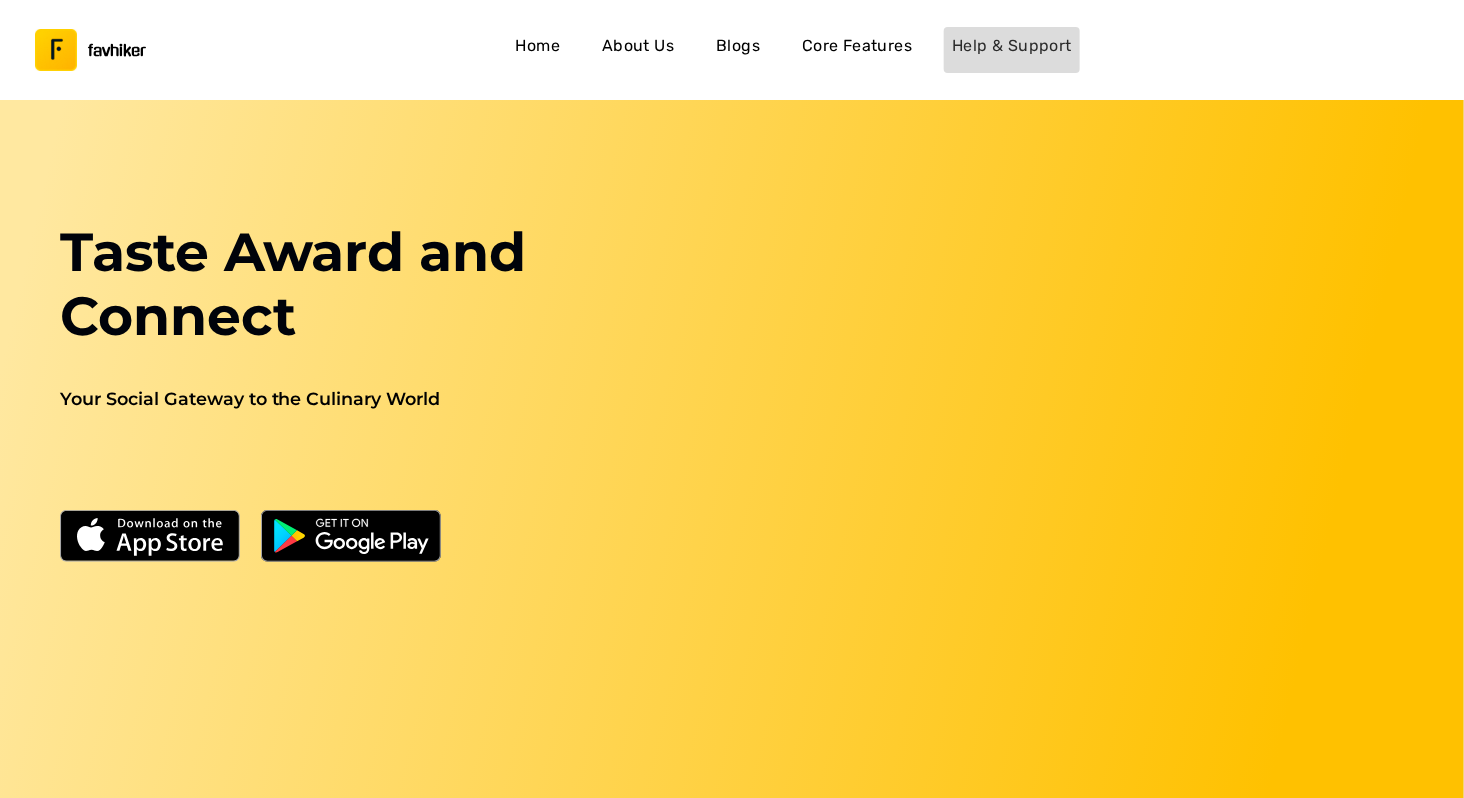 click on "Help & Support" at bounding box center [1012, 46] 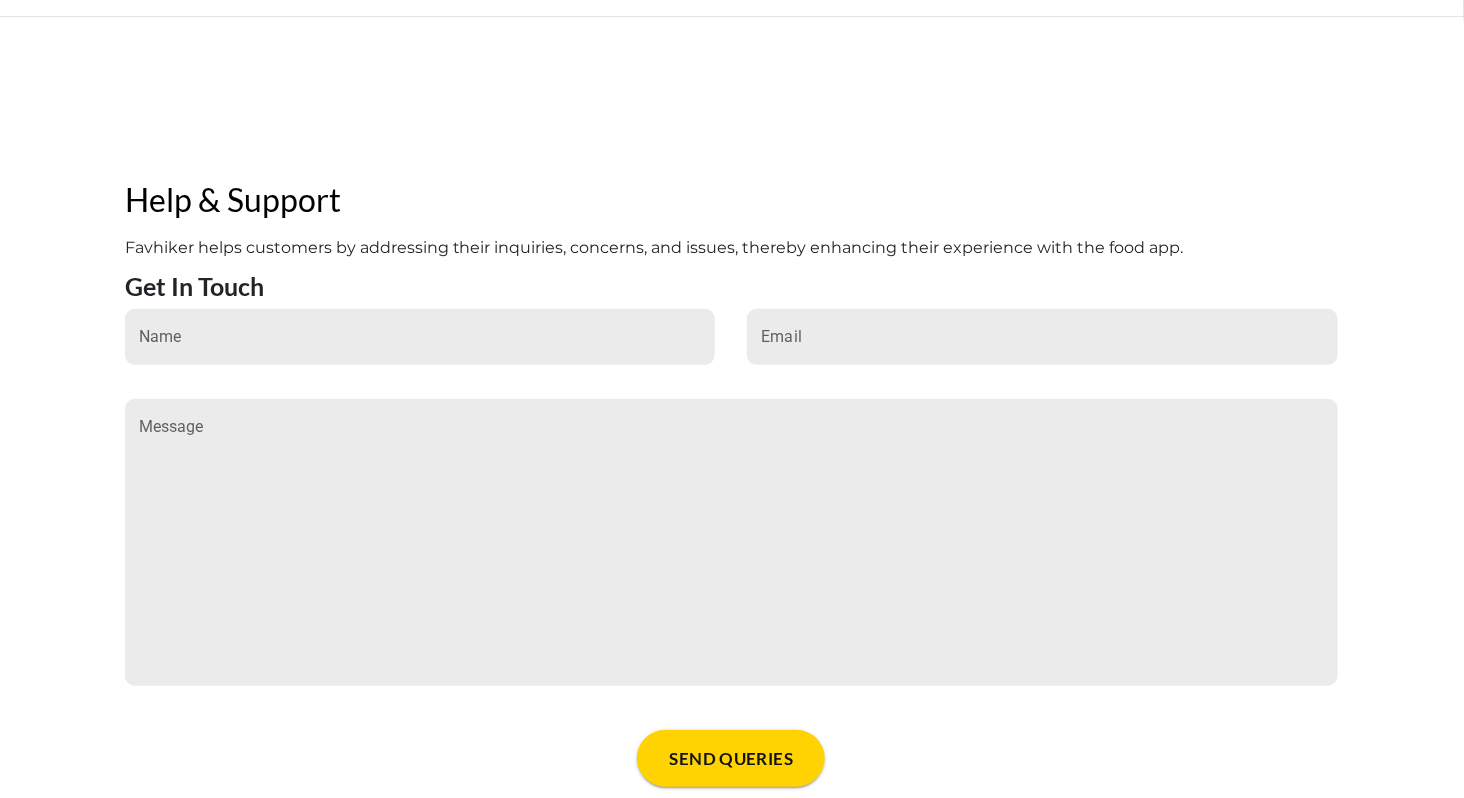 scroll, scrollTop: 0, scrollLeft: 0, axis: both 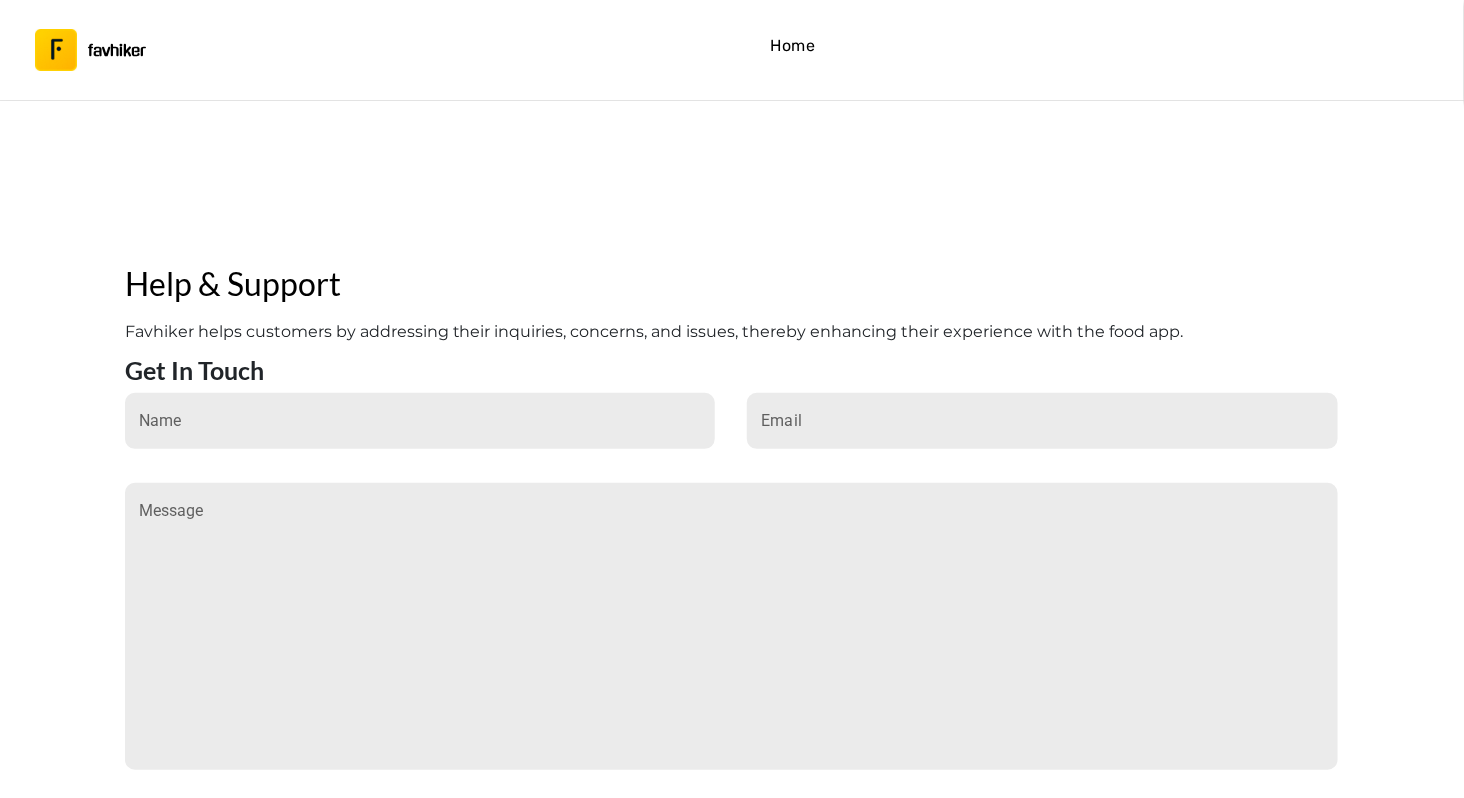 click on "Home" at bounding box center (793, 46) 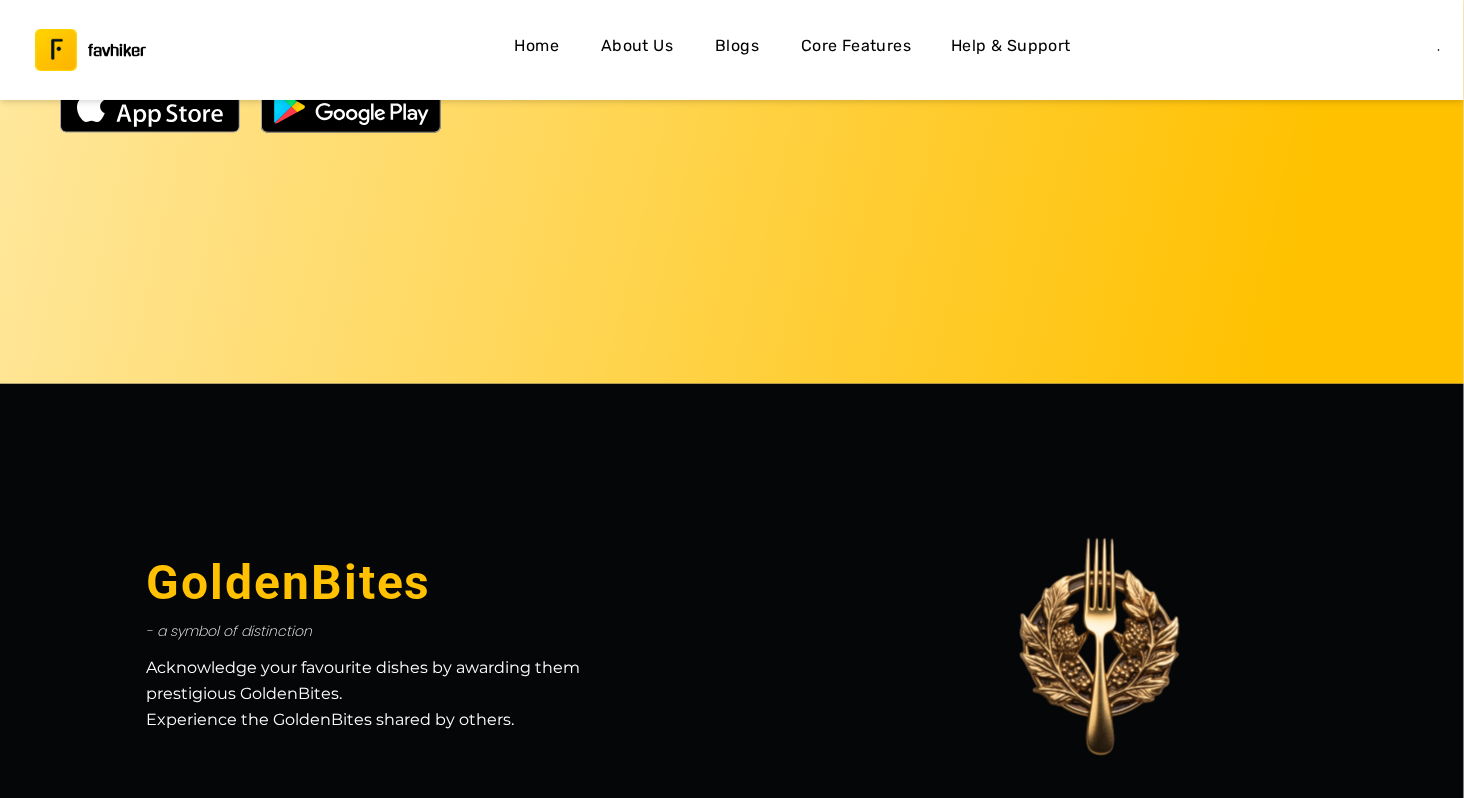 scroll, scrollTop: 0, scrollLeft: 0, axis: both 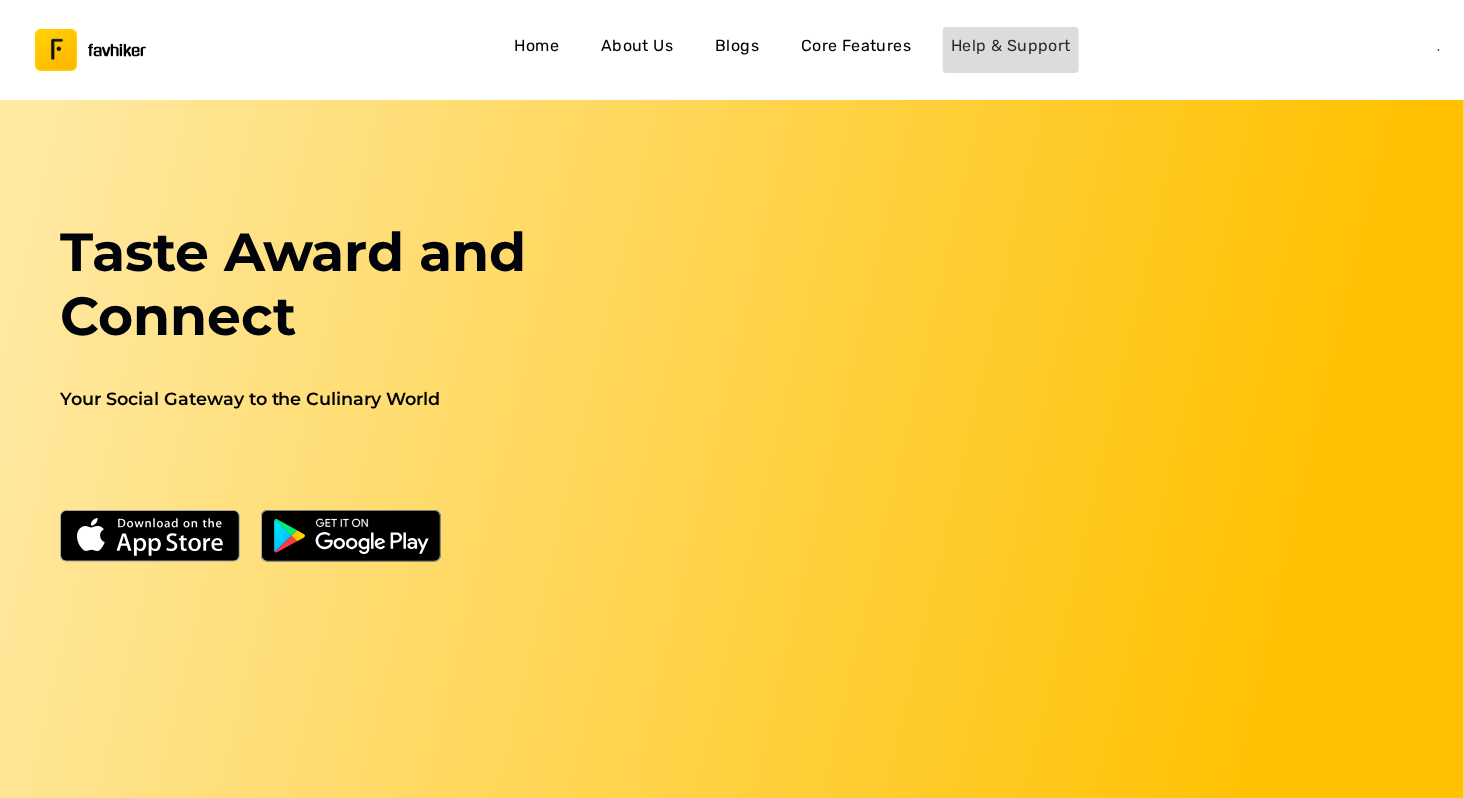 click on "Help & Support" at bounding box center [1011, 50] 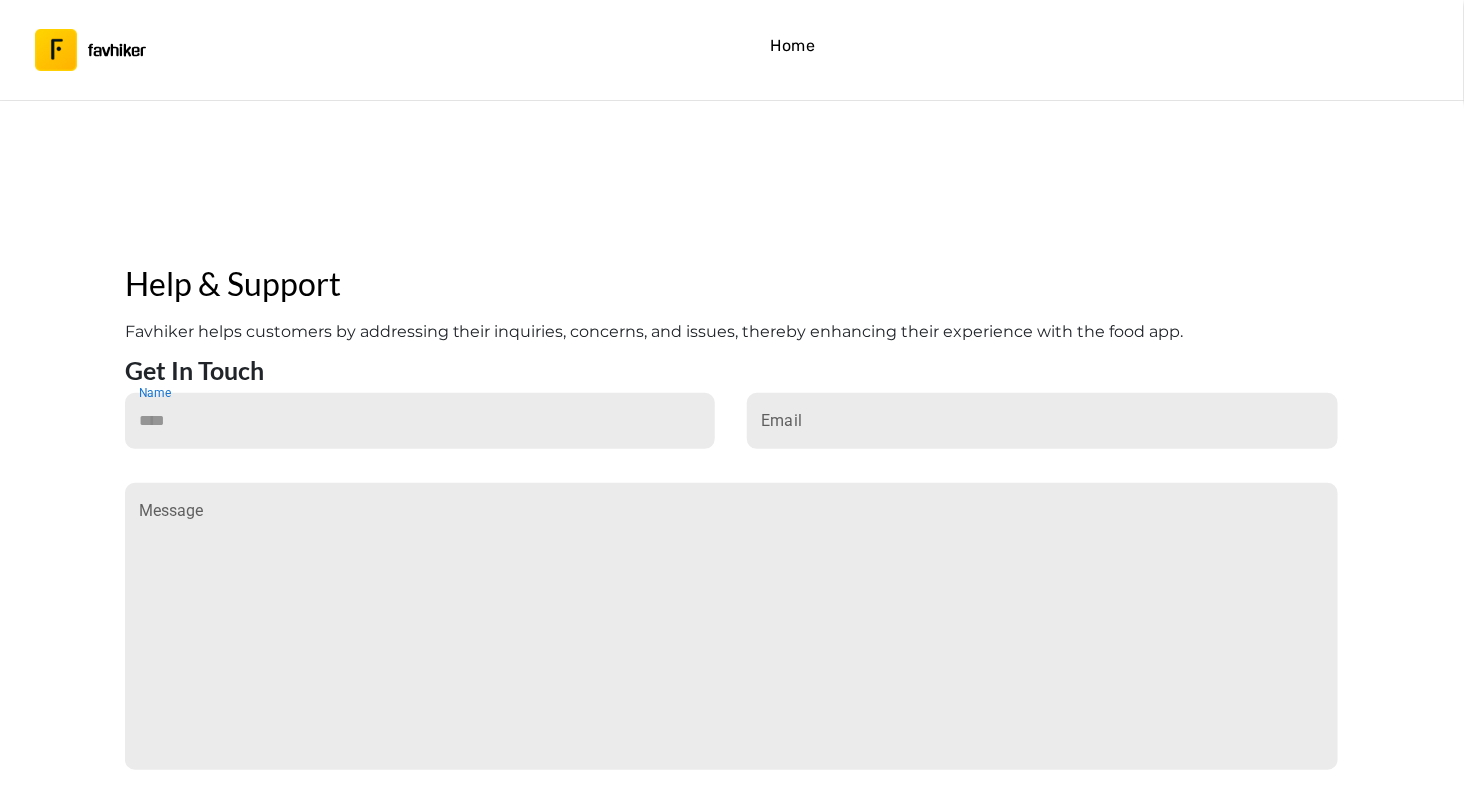 click on "Name" at bounding box center [420, 421] 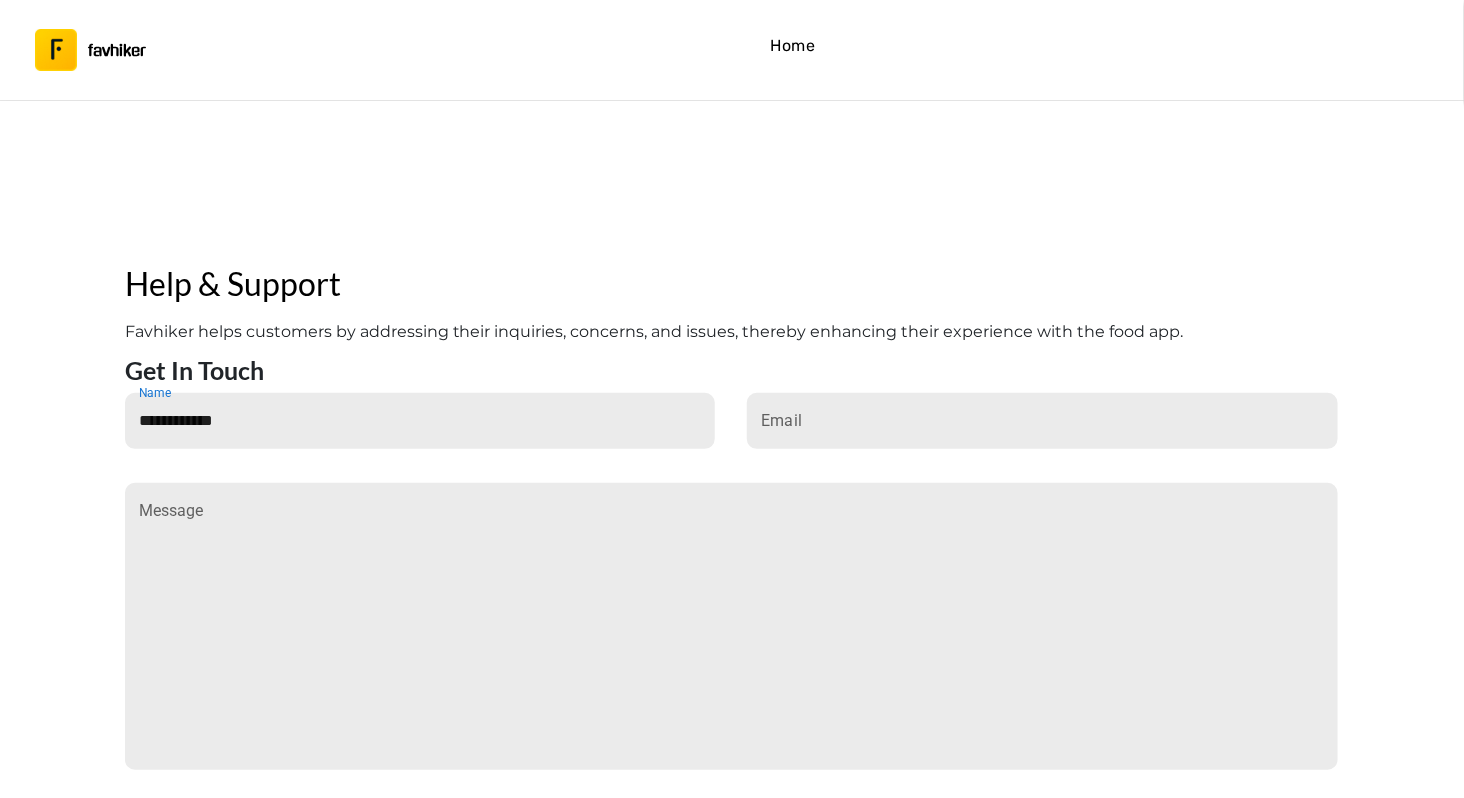 type on "**********" 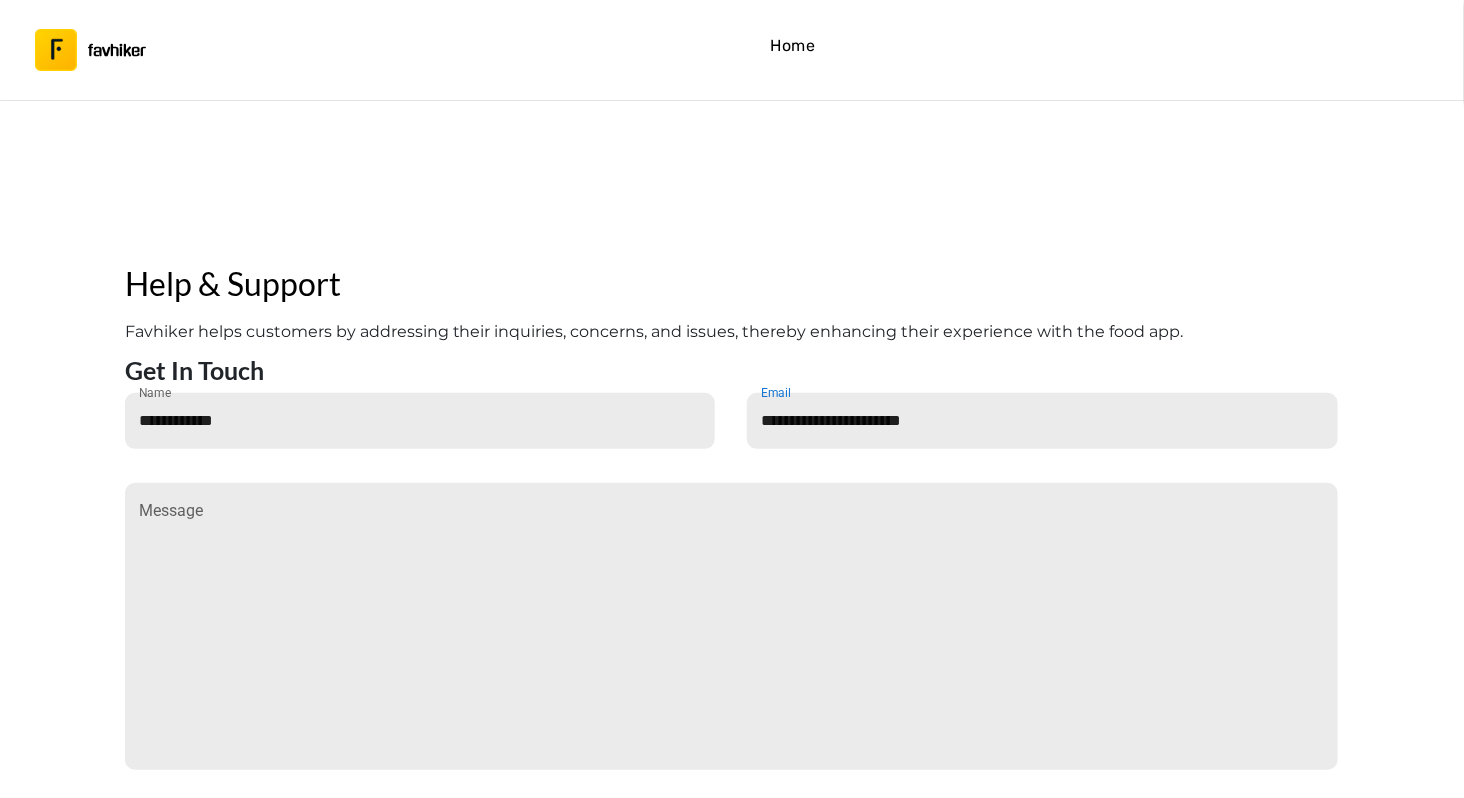type on "**********" 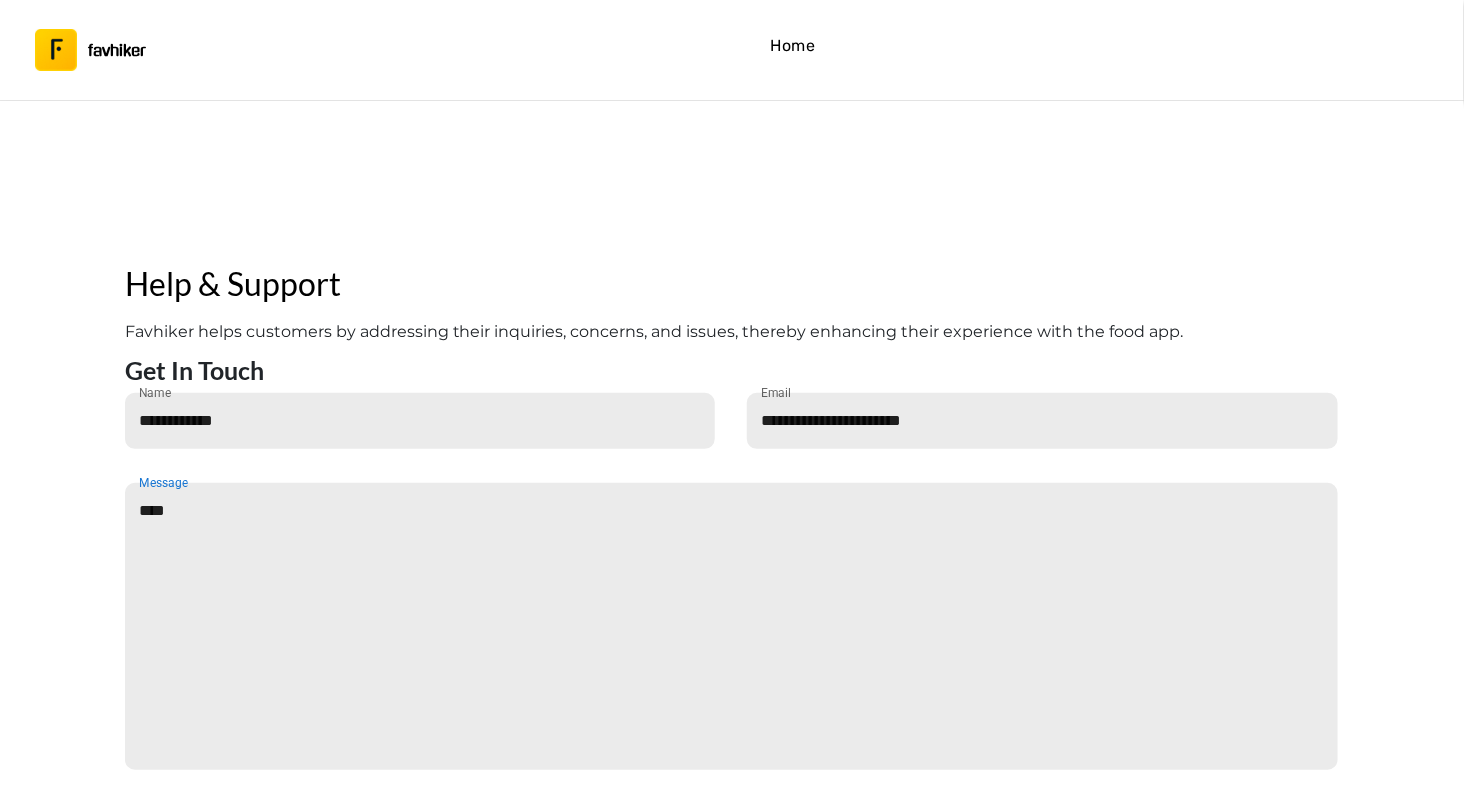 scroll, scrollTop: 244, scrollLeft: 0, axis: vertical 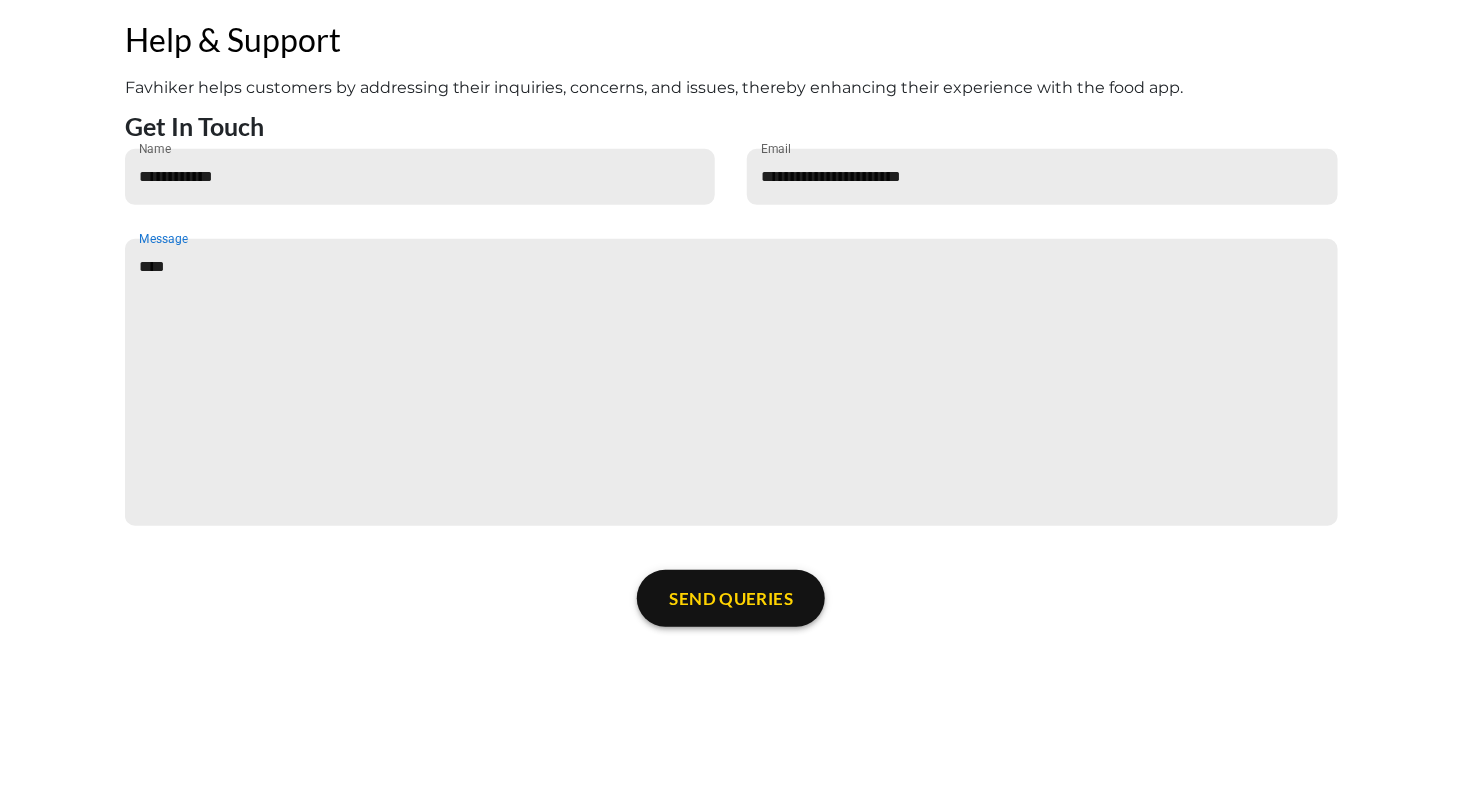 type on "****" 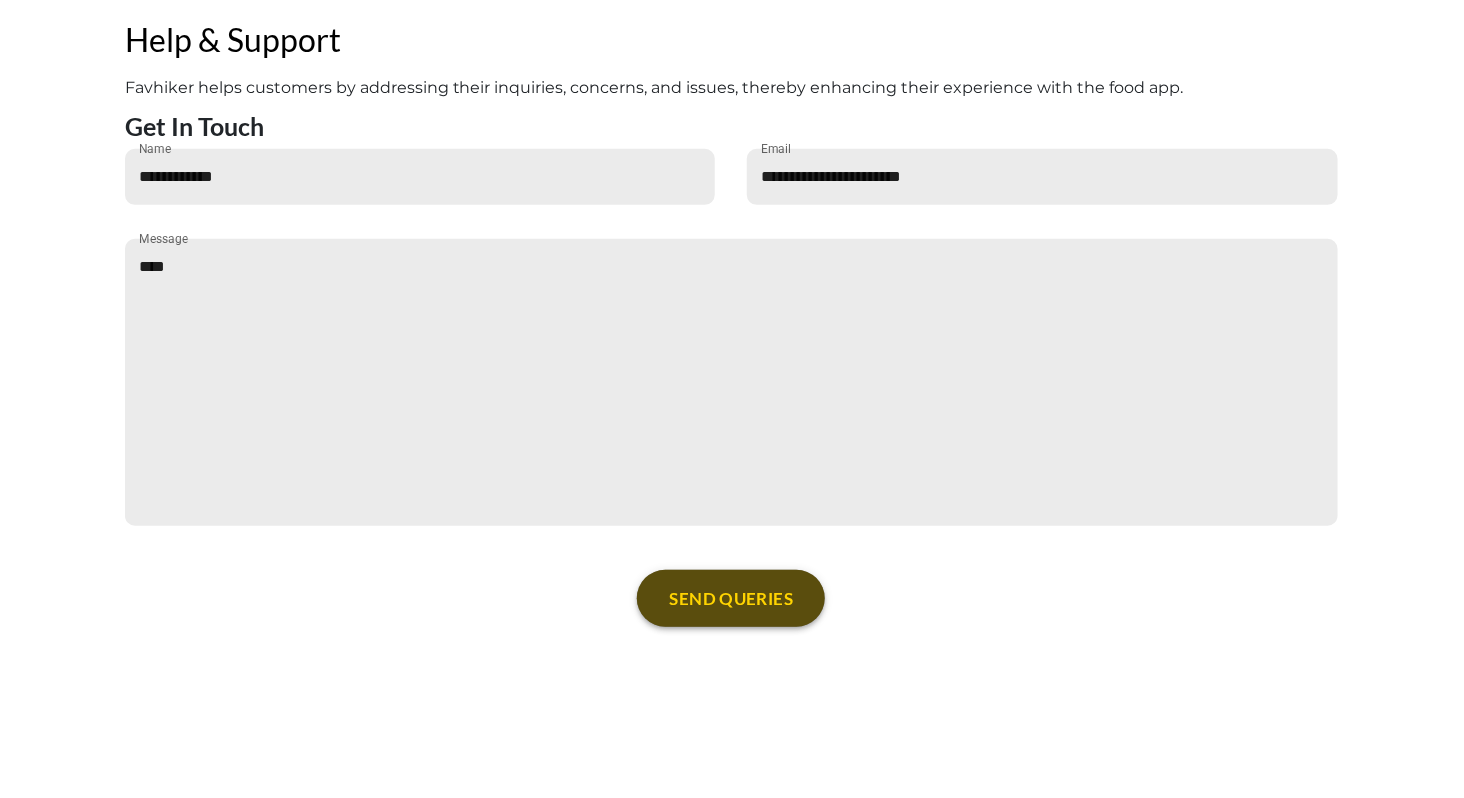 click on "SEND QUERIES" at bounding box center [731, 598] 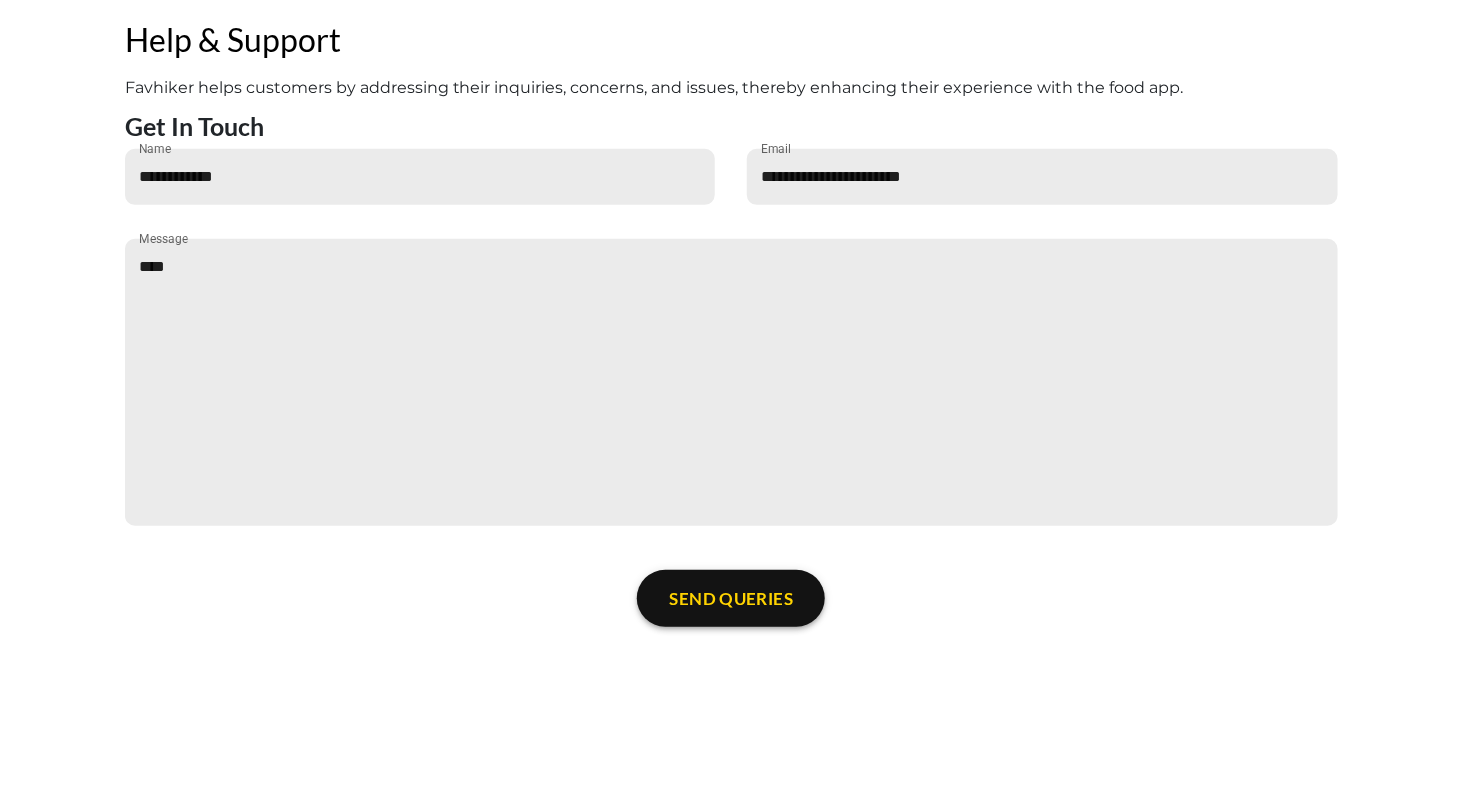 type 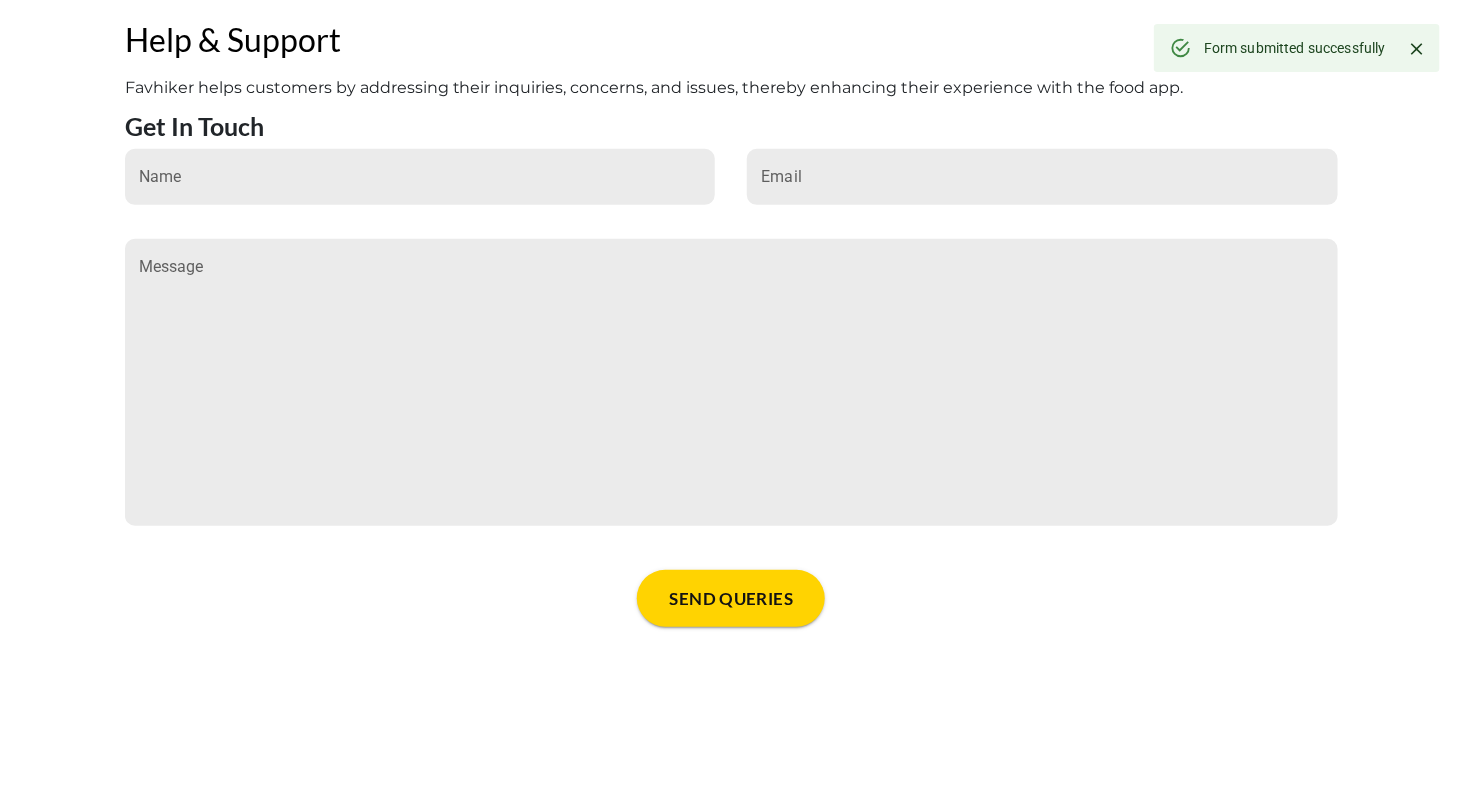 click 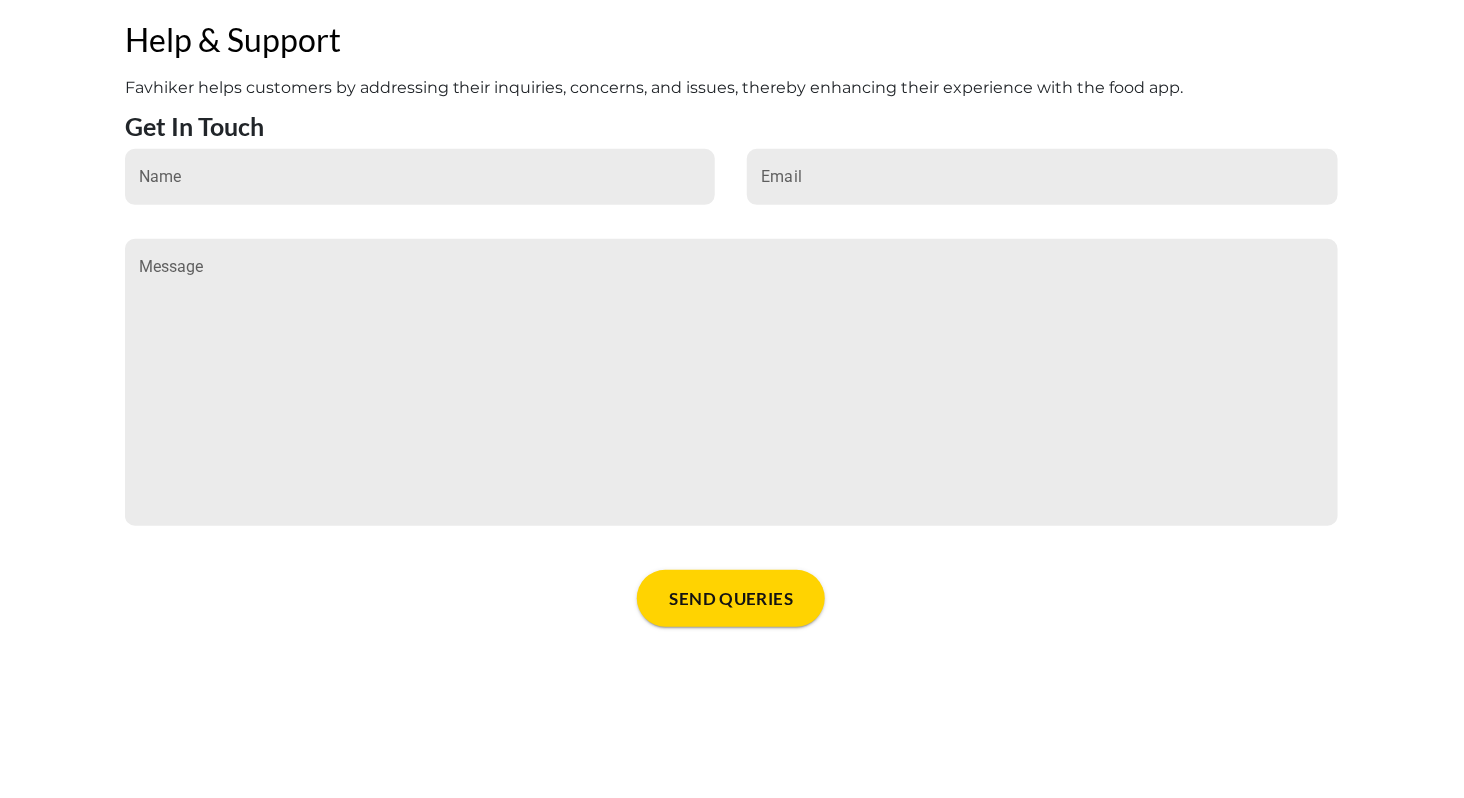 scroll, scrollTop: 0, scrollLeft: 0, axis: both 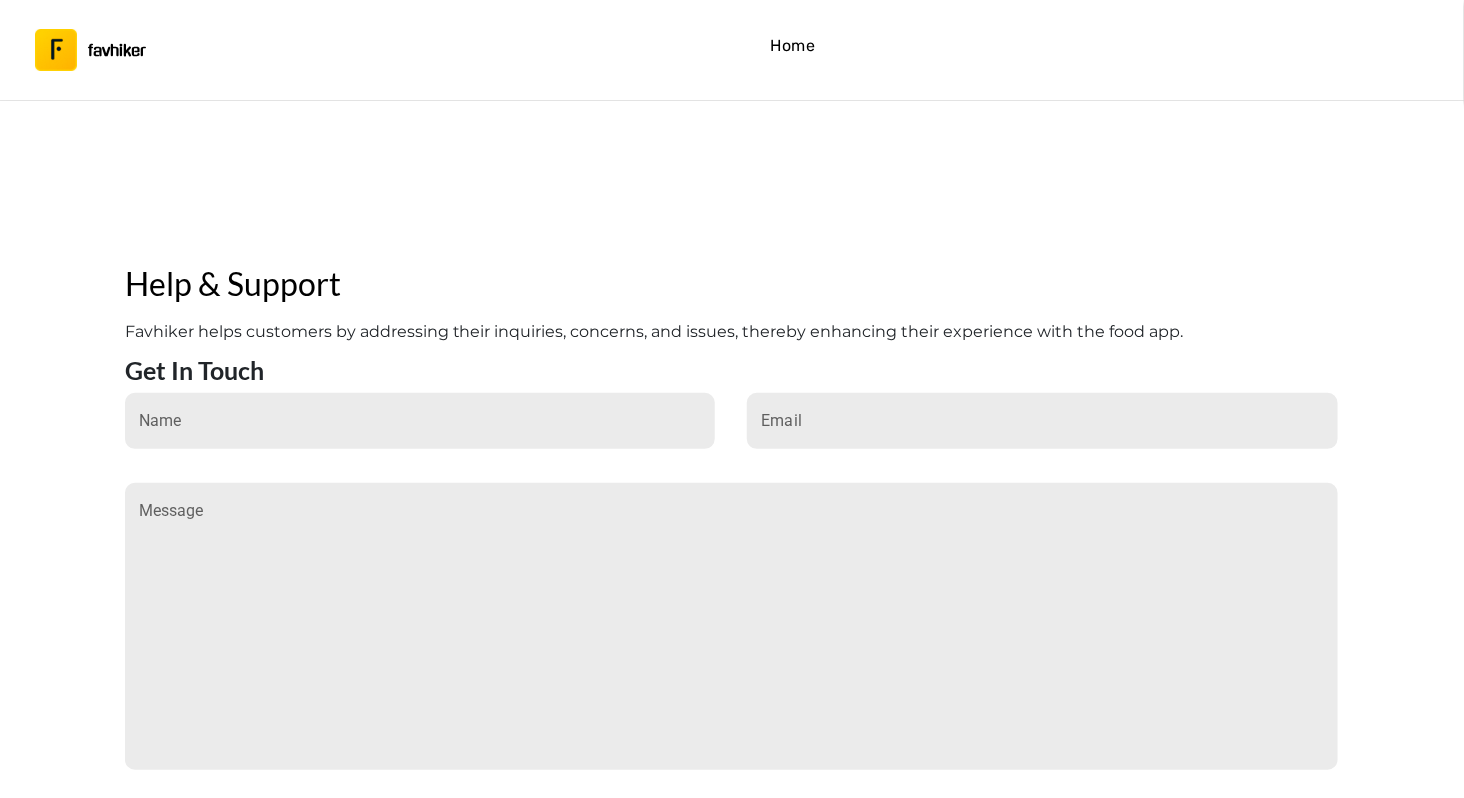 click on "Home" at bounding box center [793, 50] 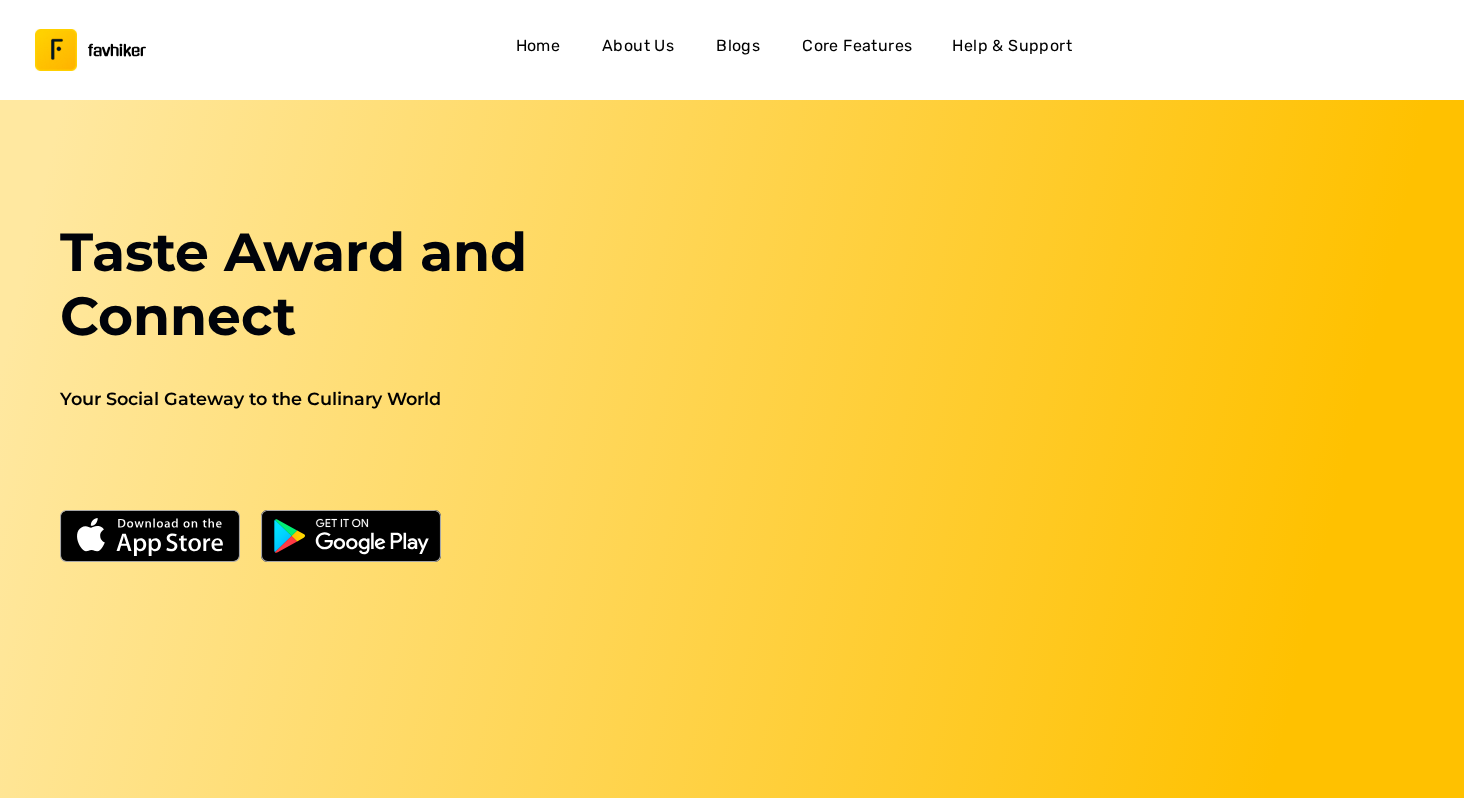 scroll, scrollTop: 0, scrollLeft: 0, axis: both 